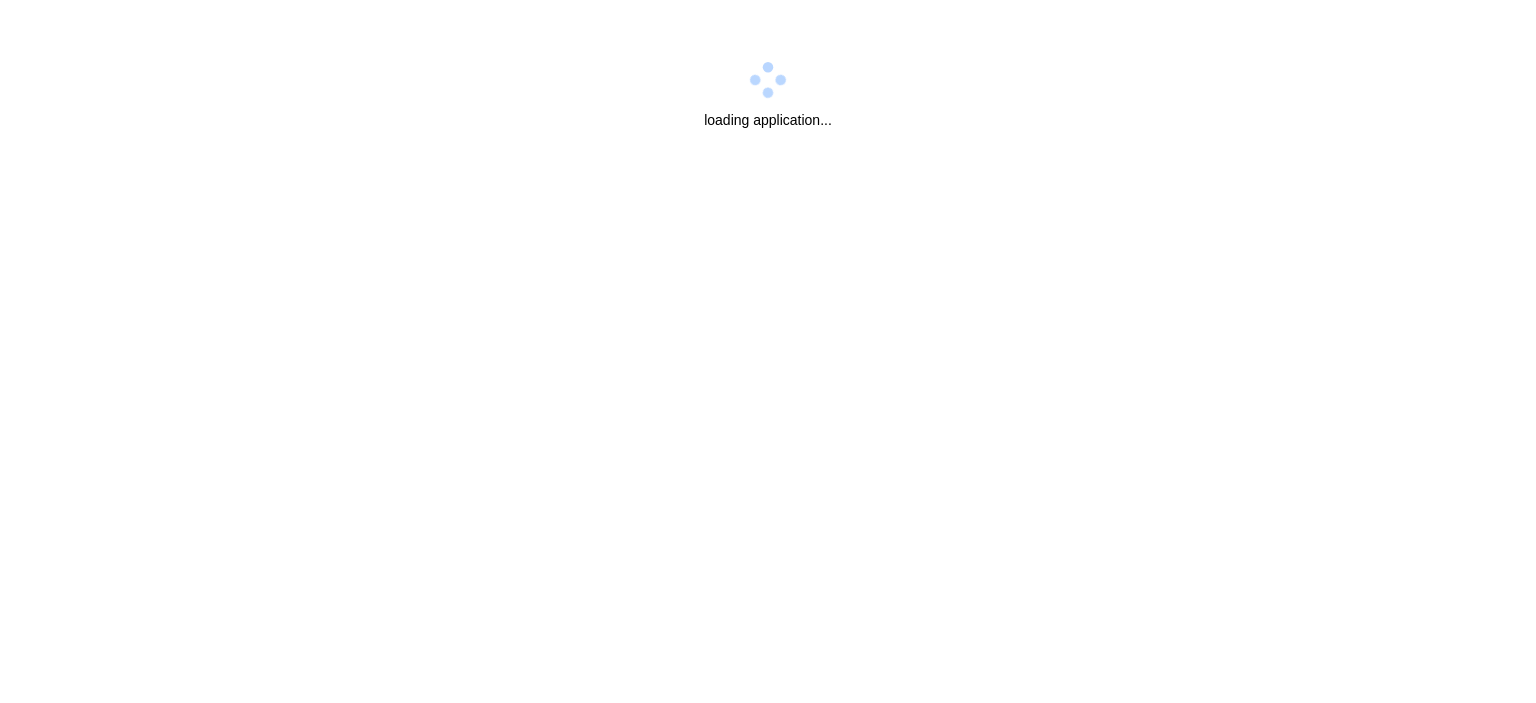 scroll, scrollTop: 0, scrollLeft: 0, axis: both 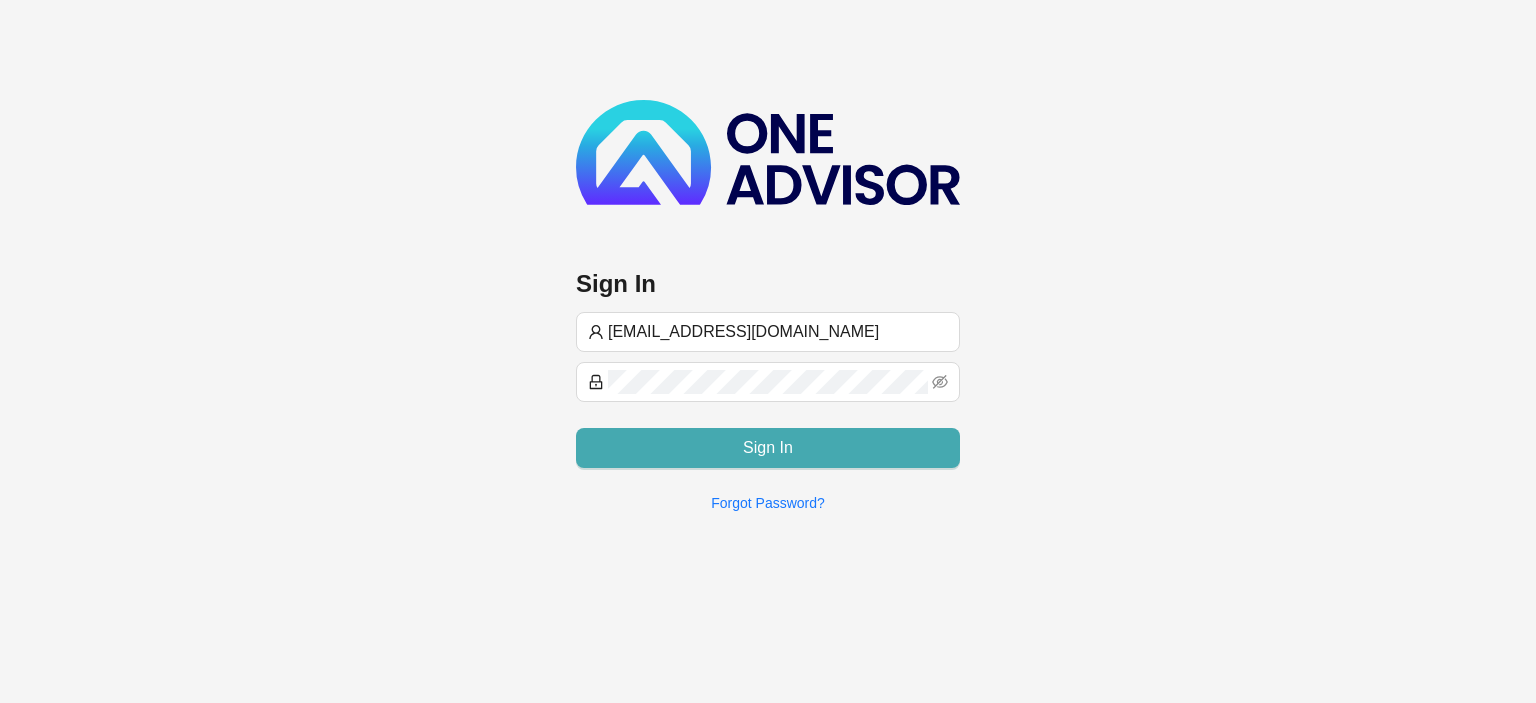 type on "[EMAIL_ADDRESS][DOMAIN_NAME]" 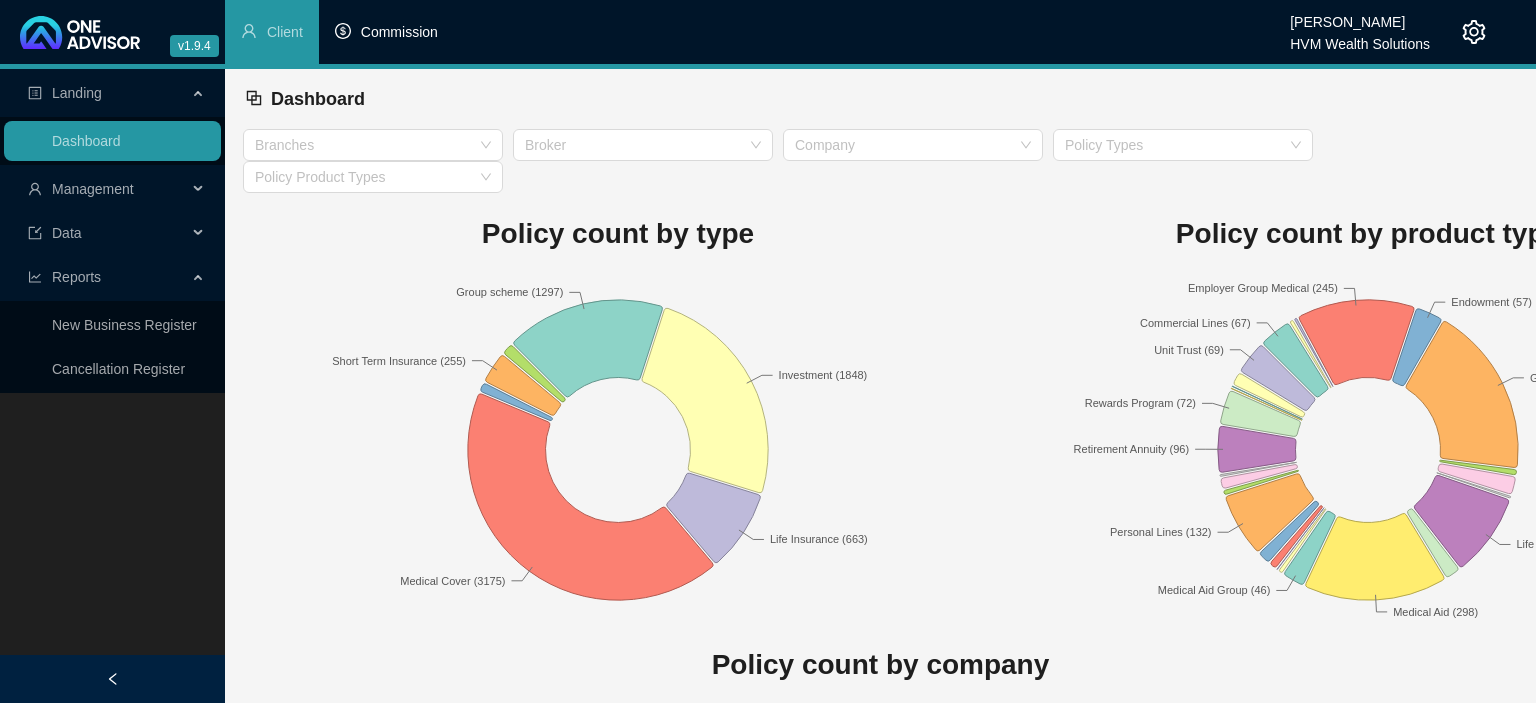 click on "Commission" at bounding box center [386, 32] 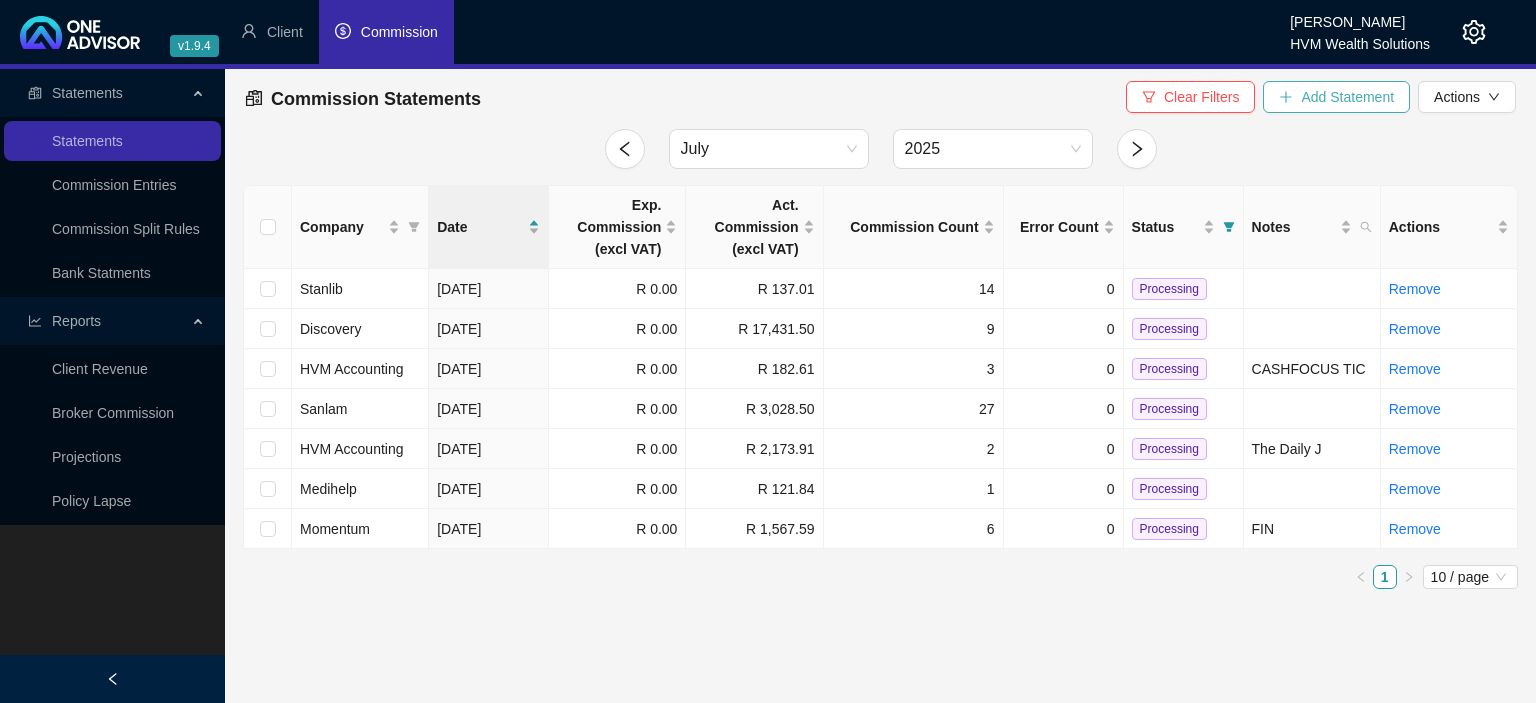 click 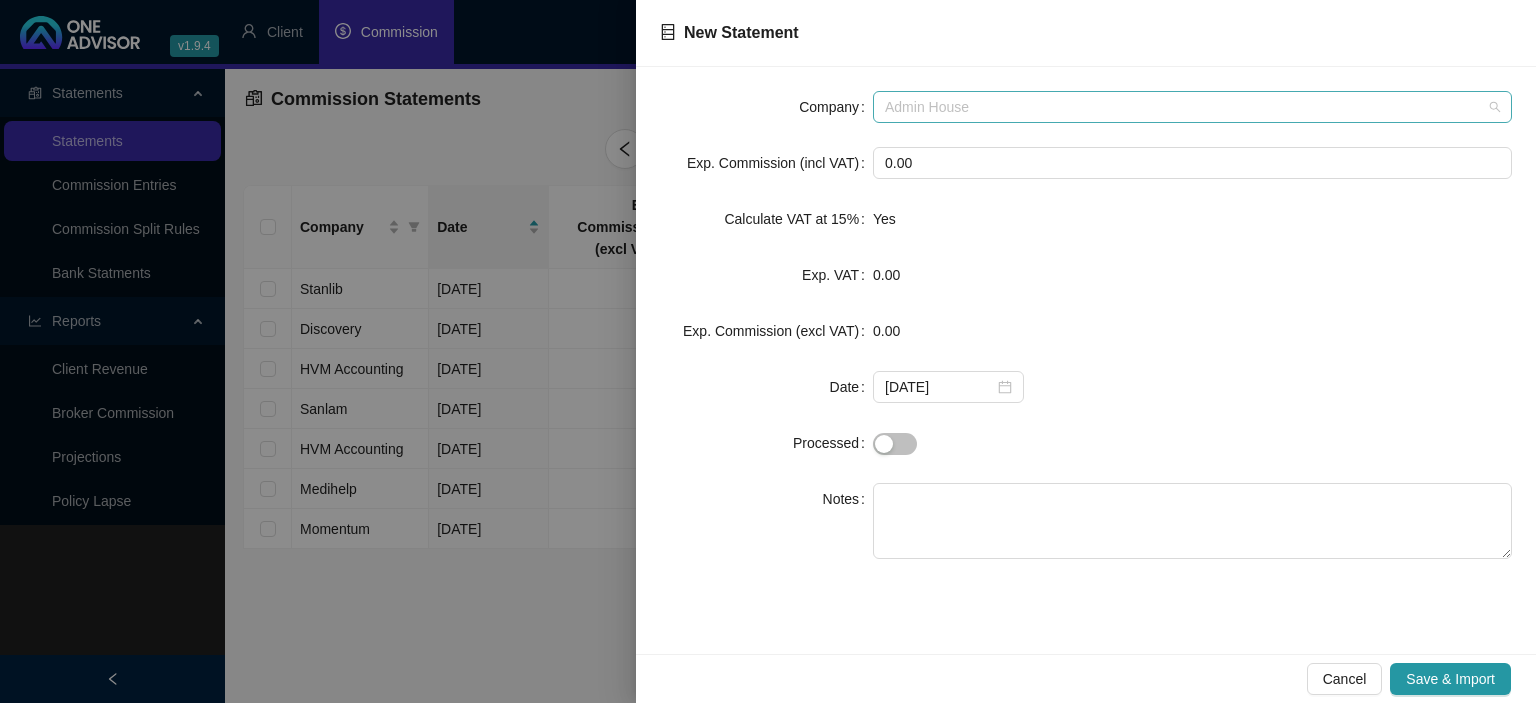 click on "Admin House" at bounding box center (1192, 107) 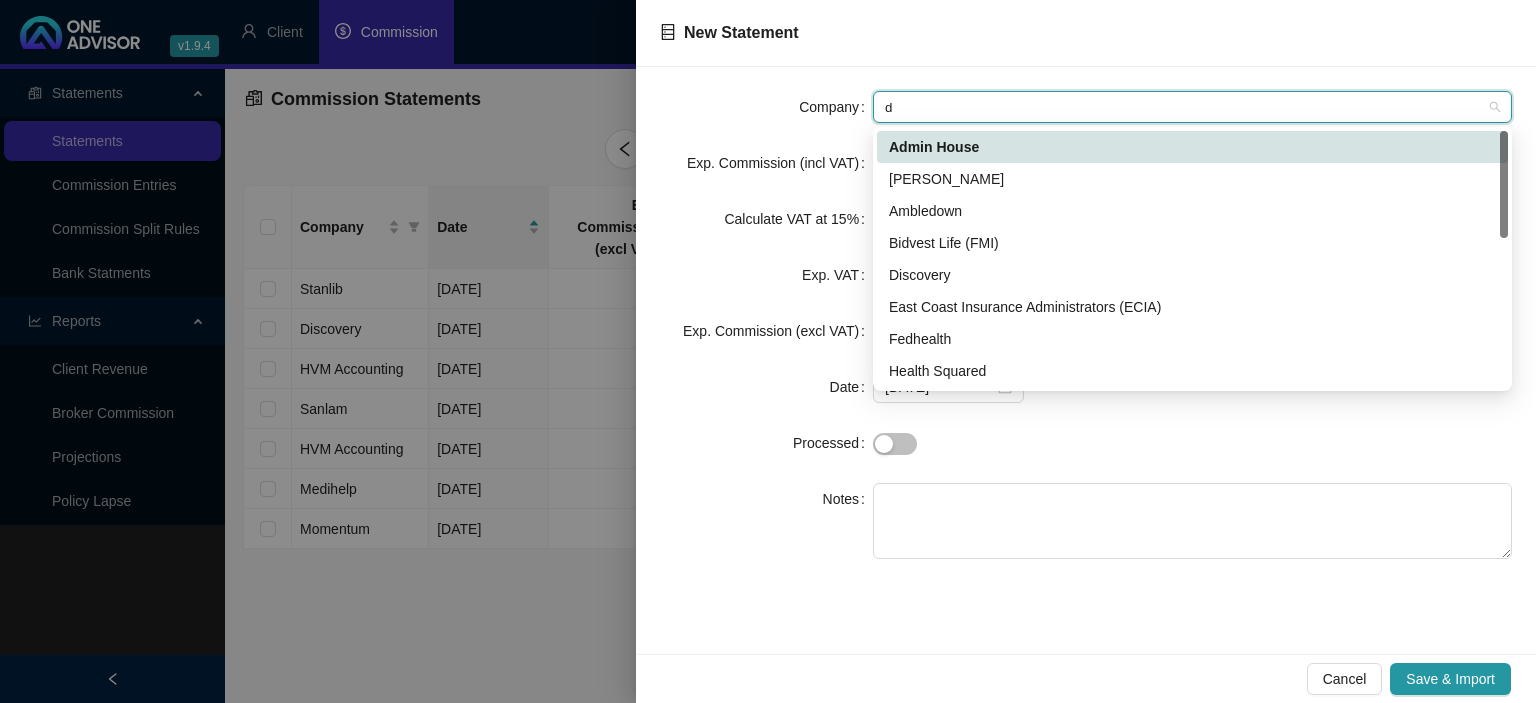 type on "di" 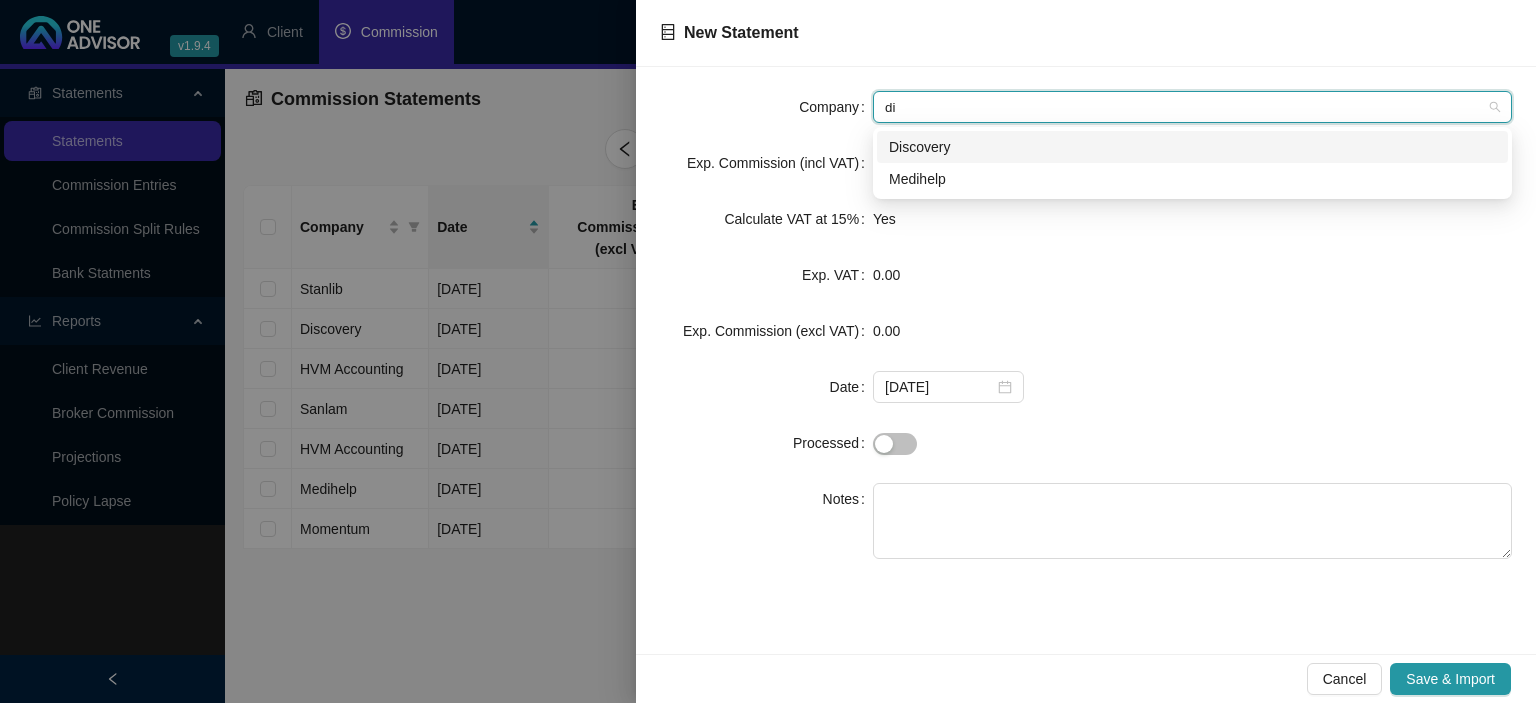 click on "Discovery" at bounding box center [1192, 147] 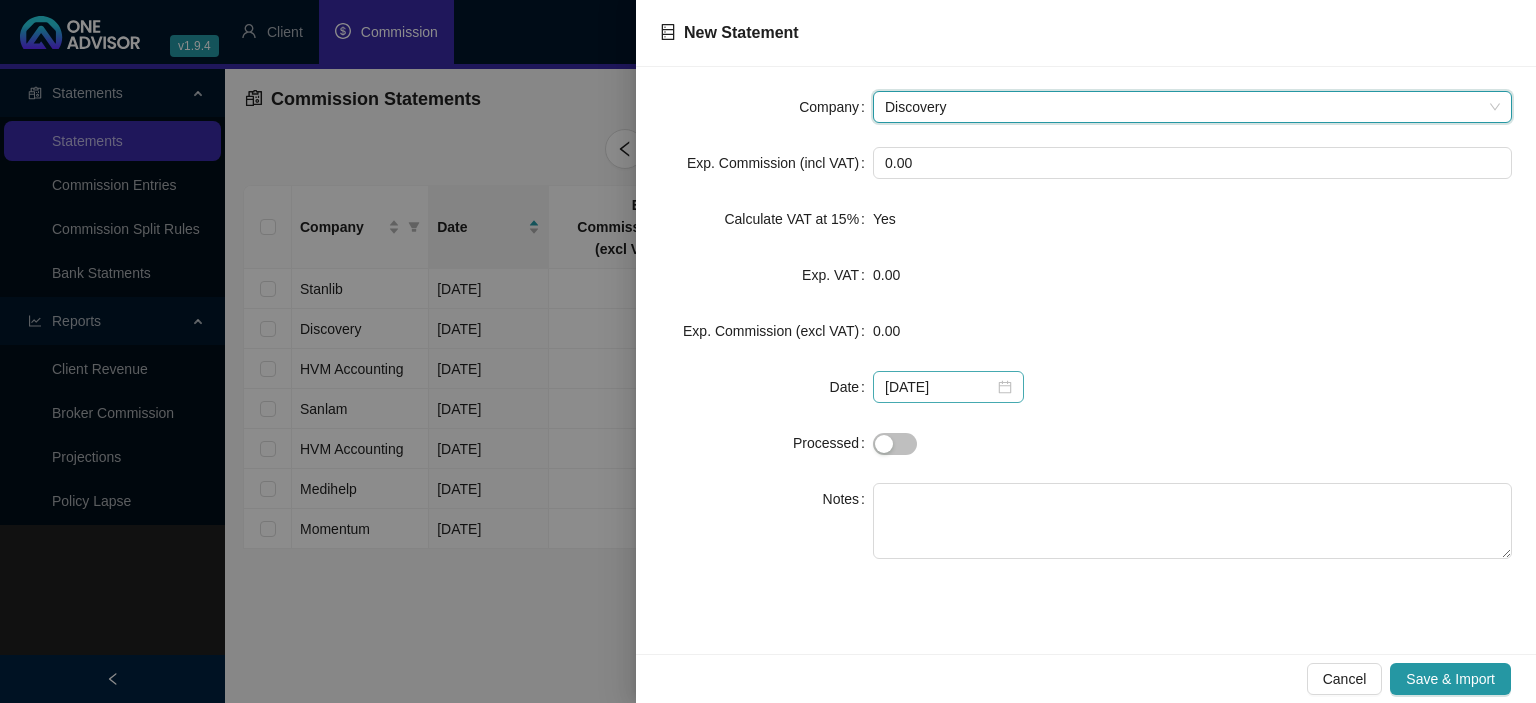 click on "[DATE]" at bounding box center (948, 387) 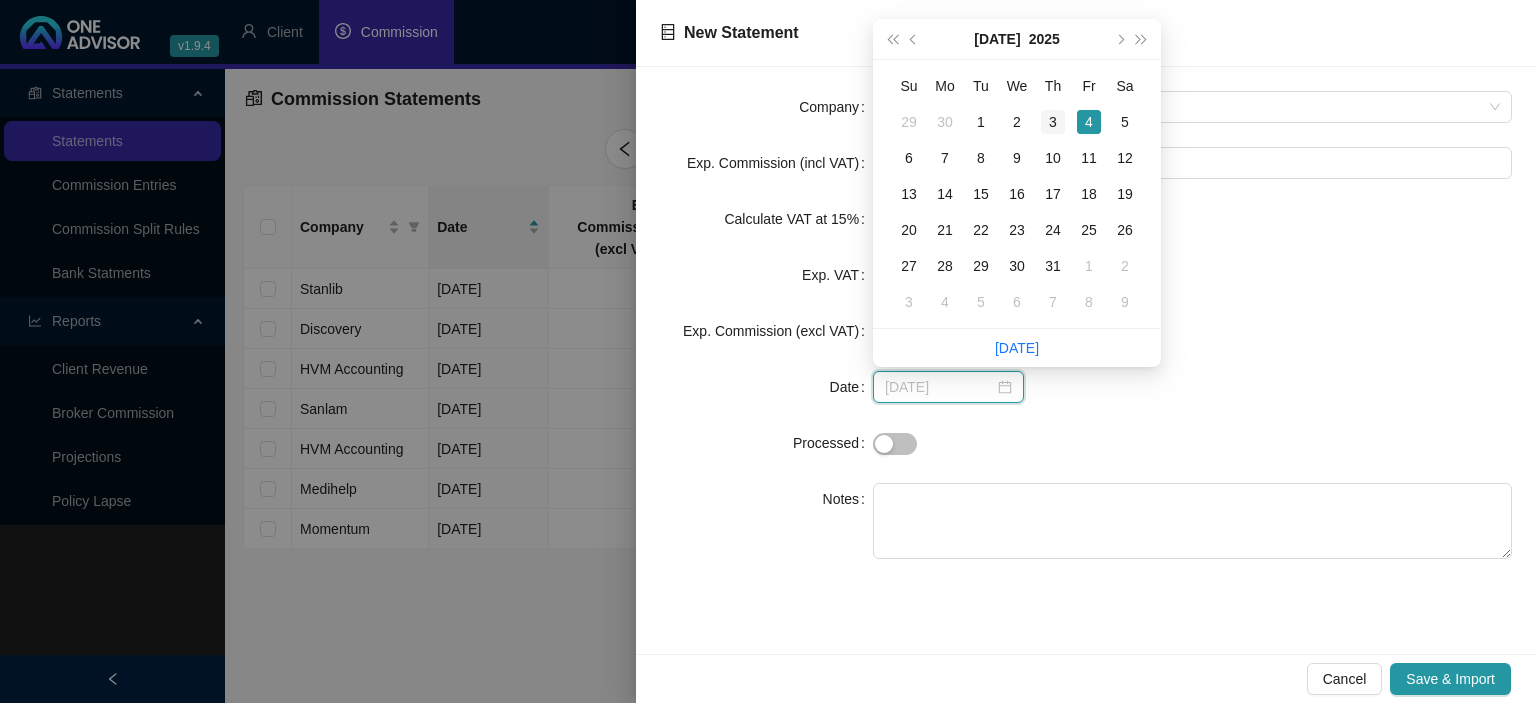 type on "[DATE]" 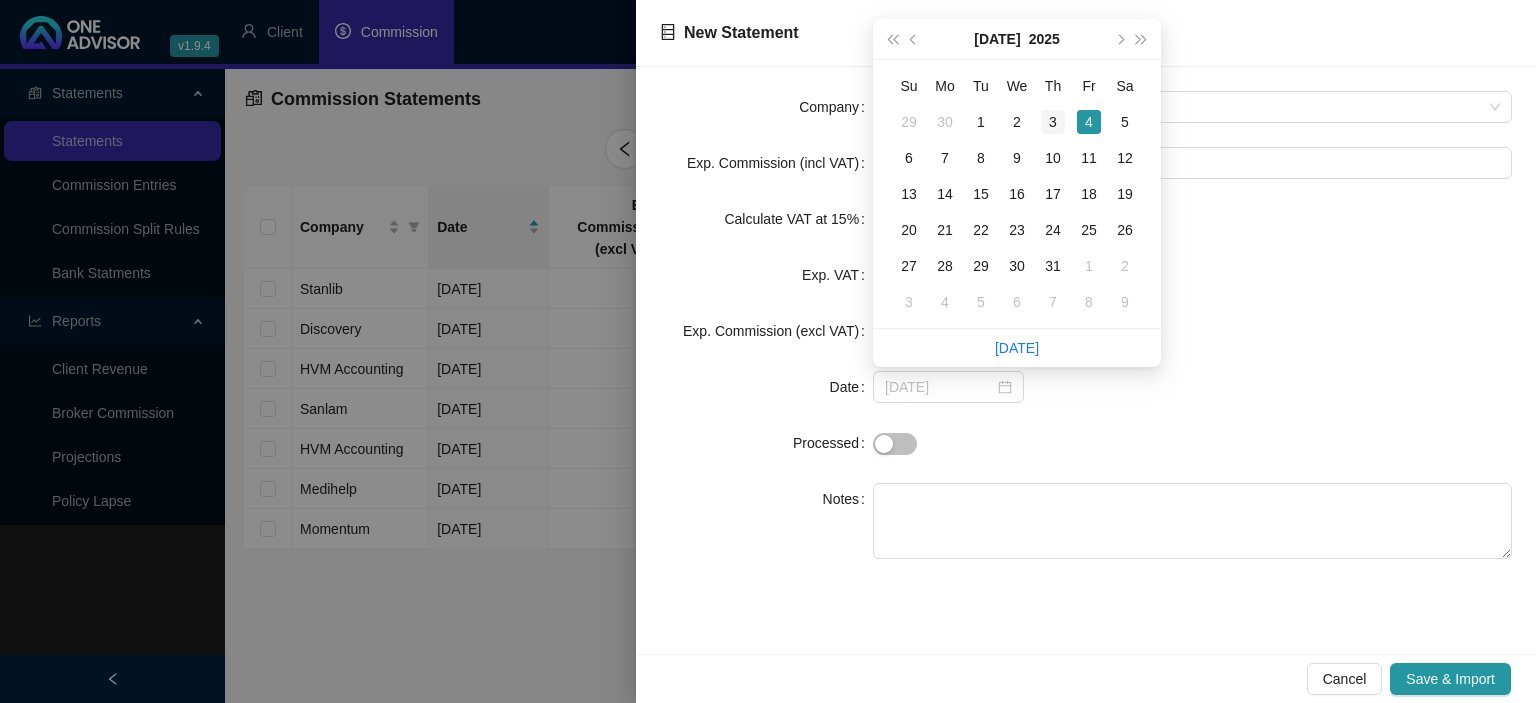 click on "3" at bounding box center [1053, 122] 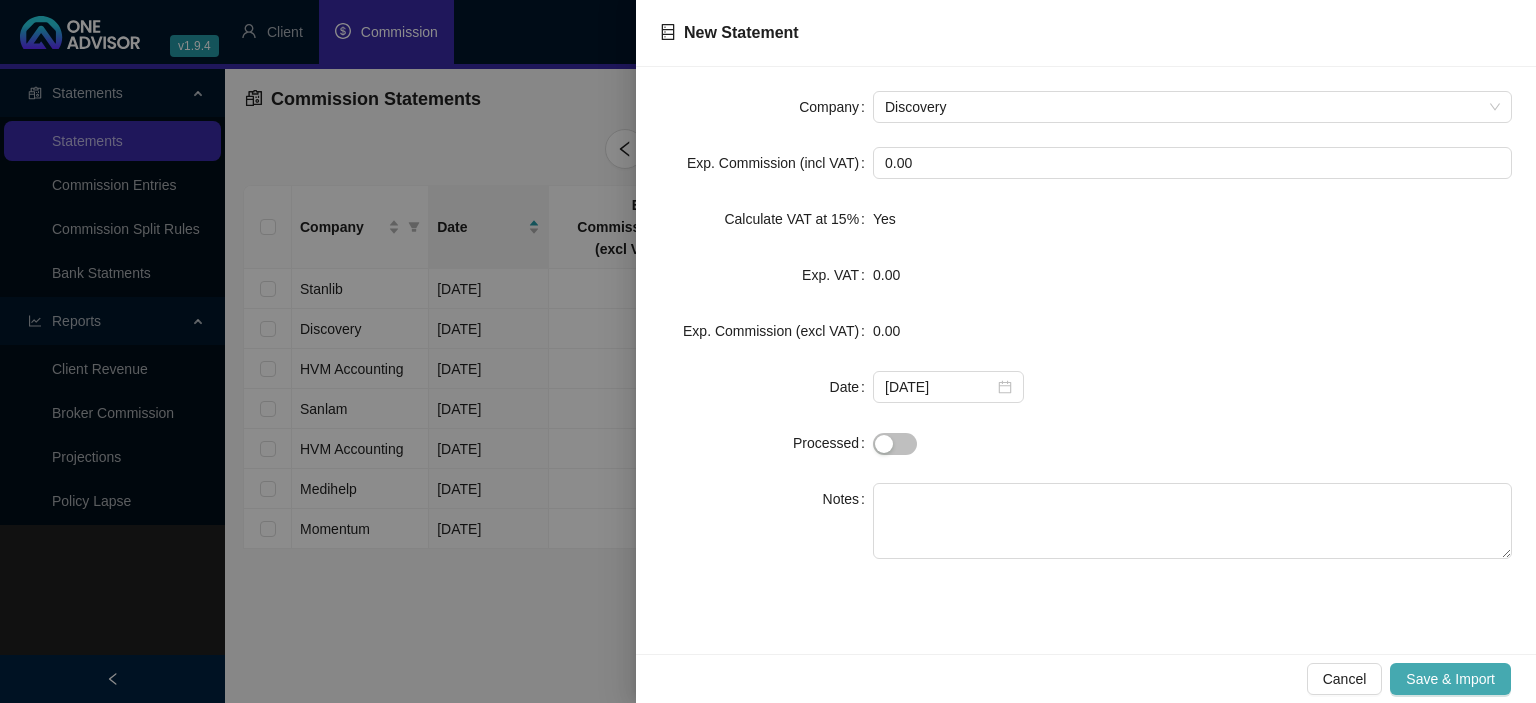 click on "Save & Import" at bounding box center (1450, 679) 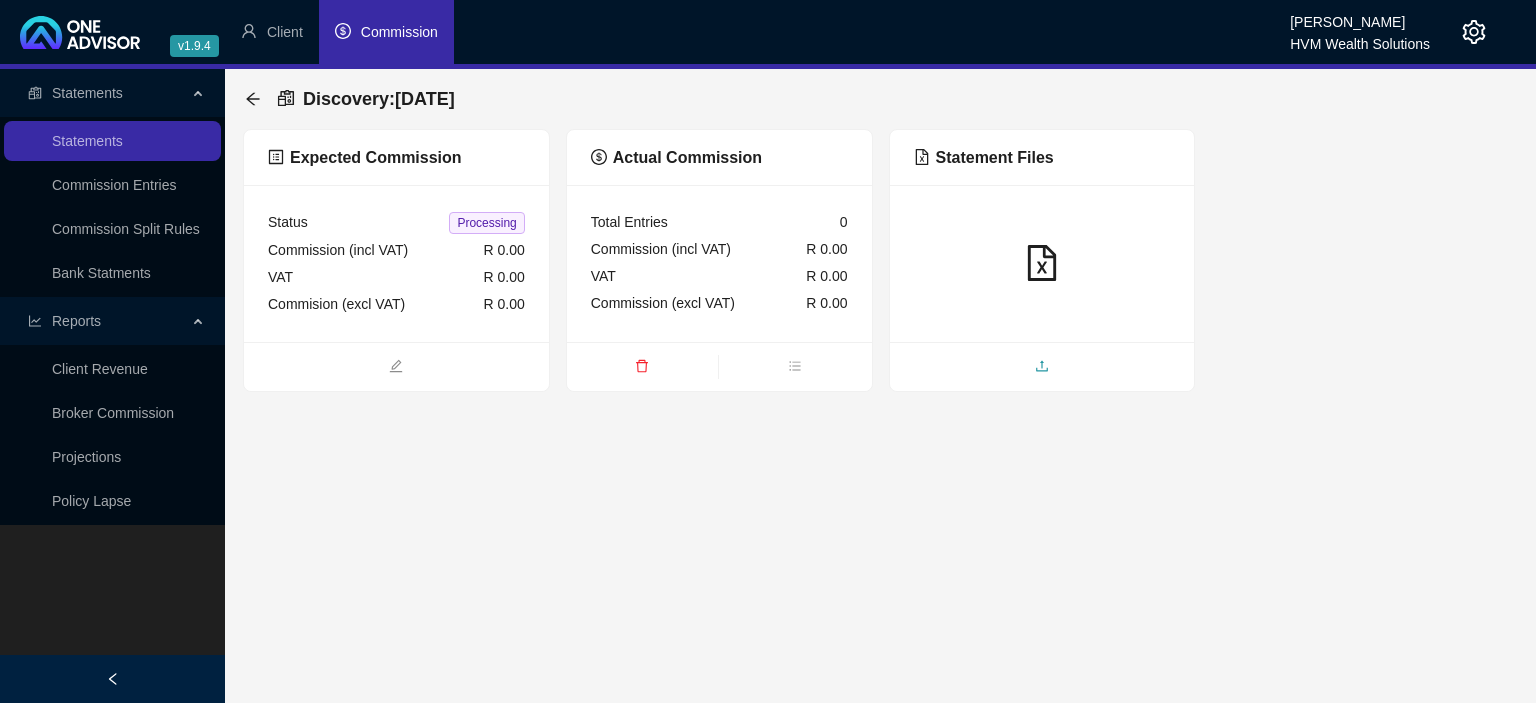 click 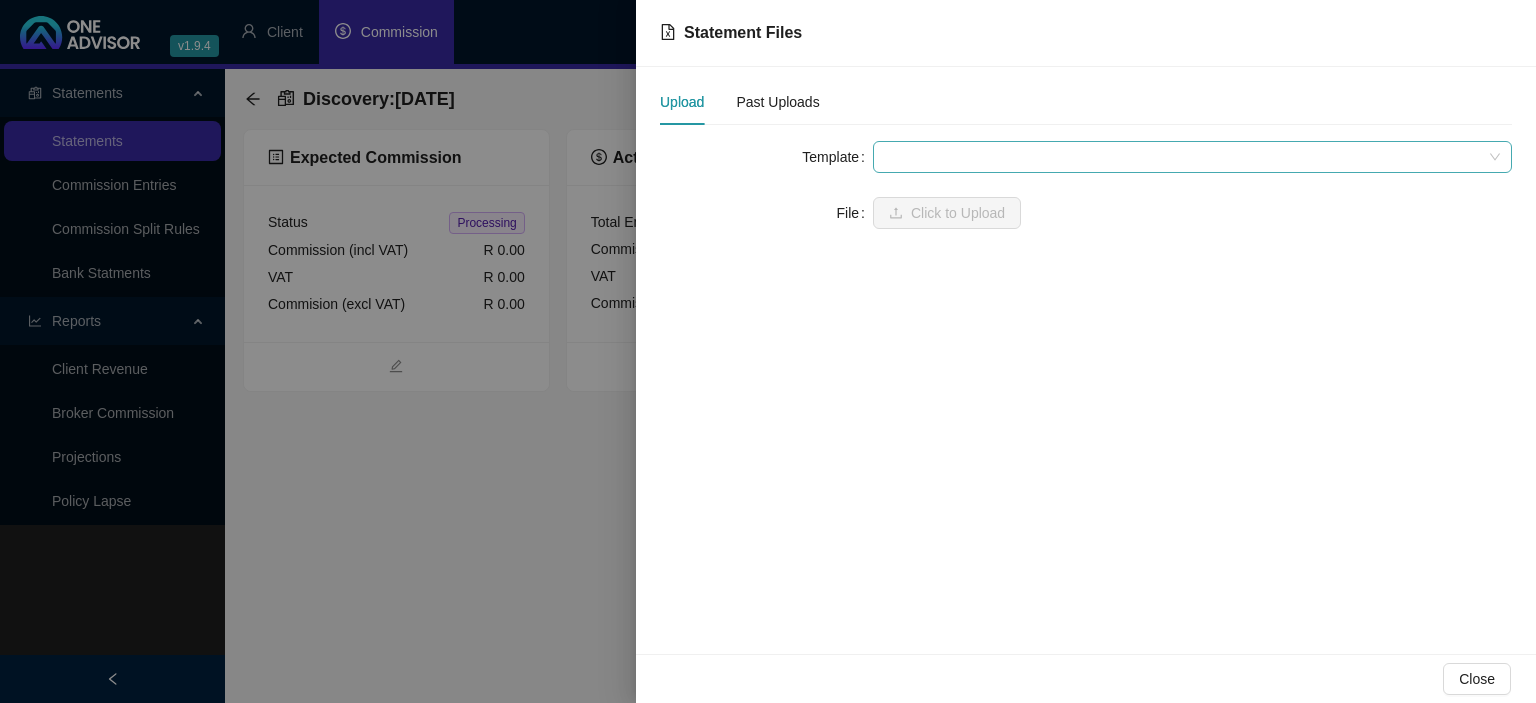 click at bounding box center (1192, 157) 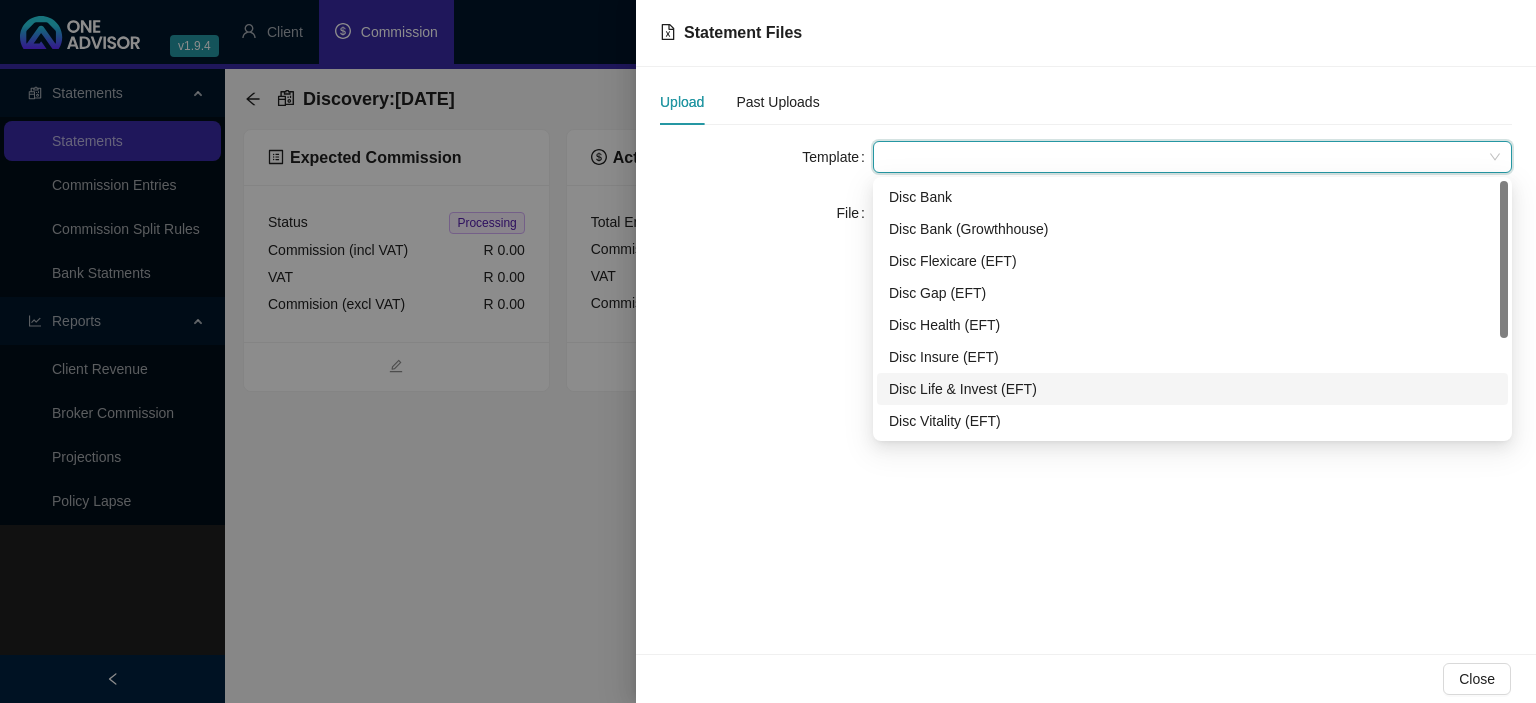 click on "Disc Life & Invest (EFT)" at bounding box center [1192, 389] 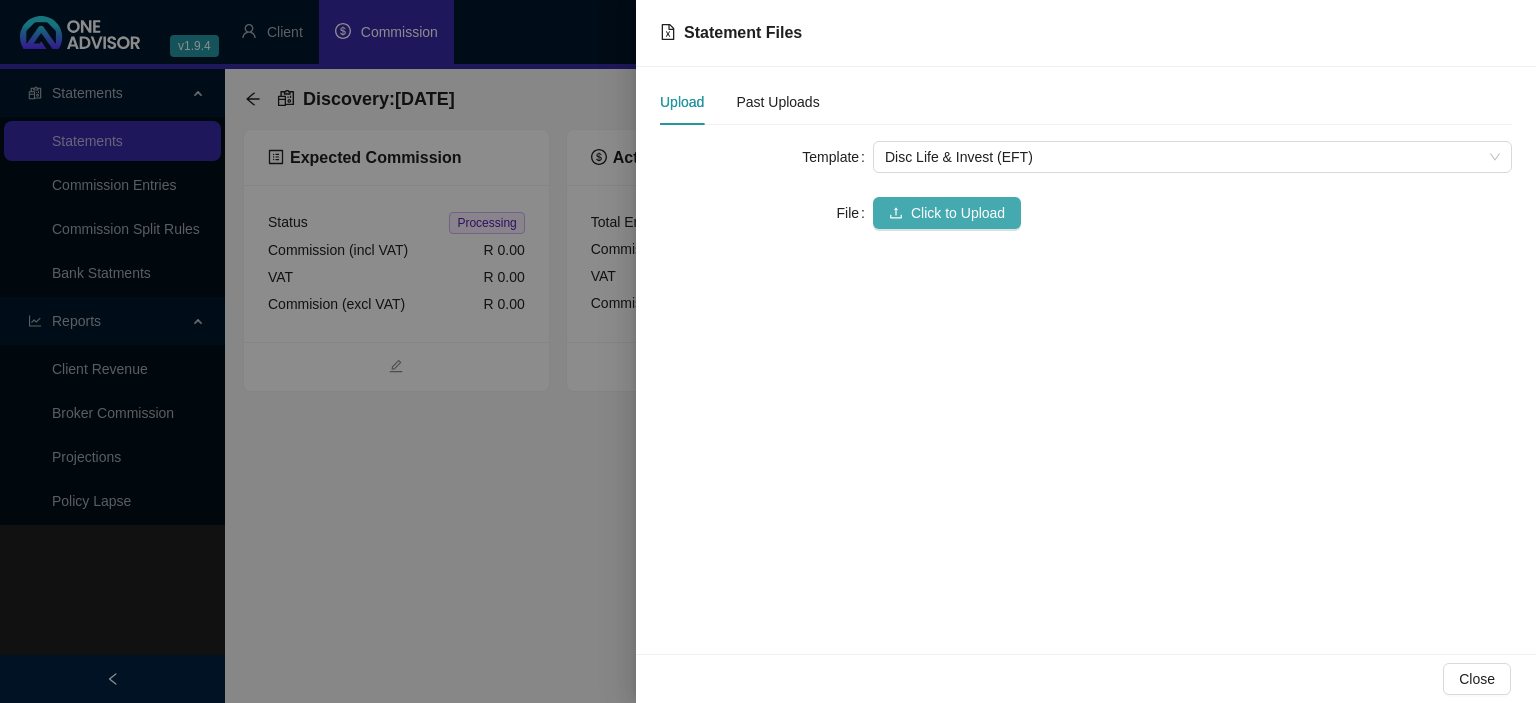 click on "Click to Upload" at bounding box center (958, 213) 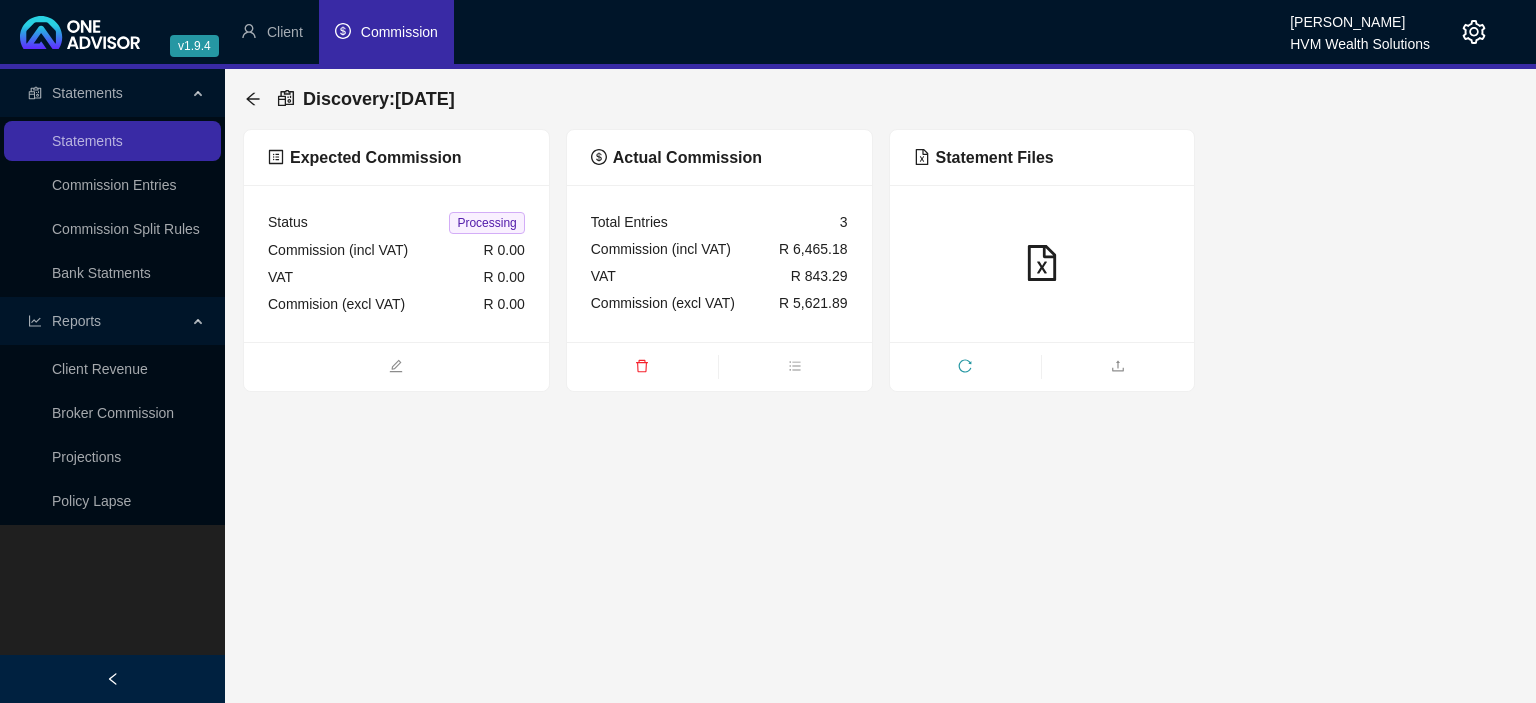 click 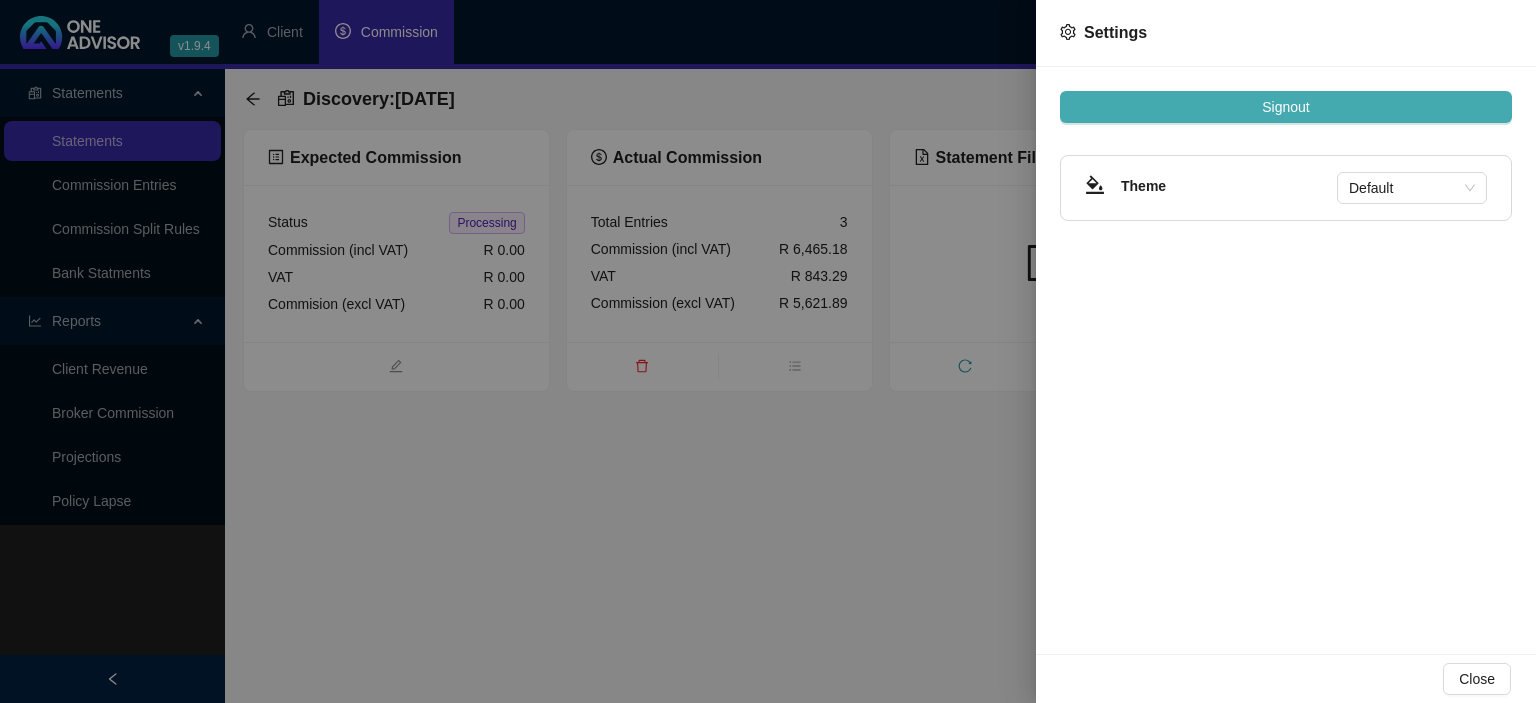 click on "Signout" at bounding box center (1286, 107) 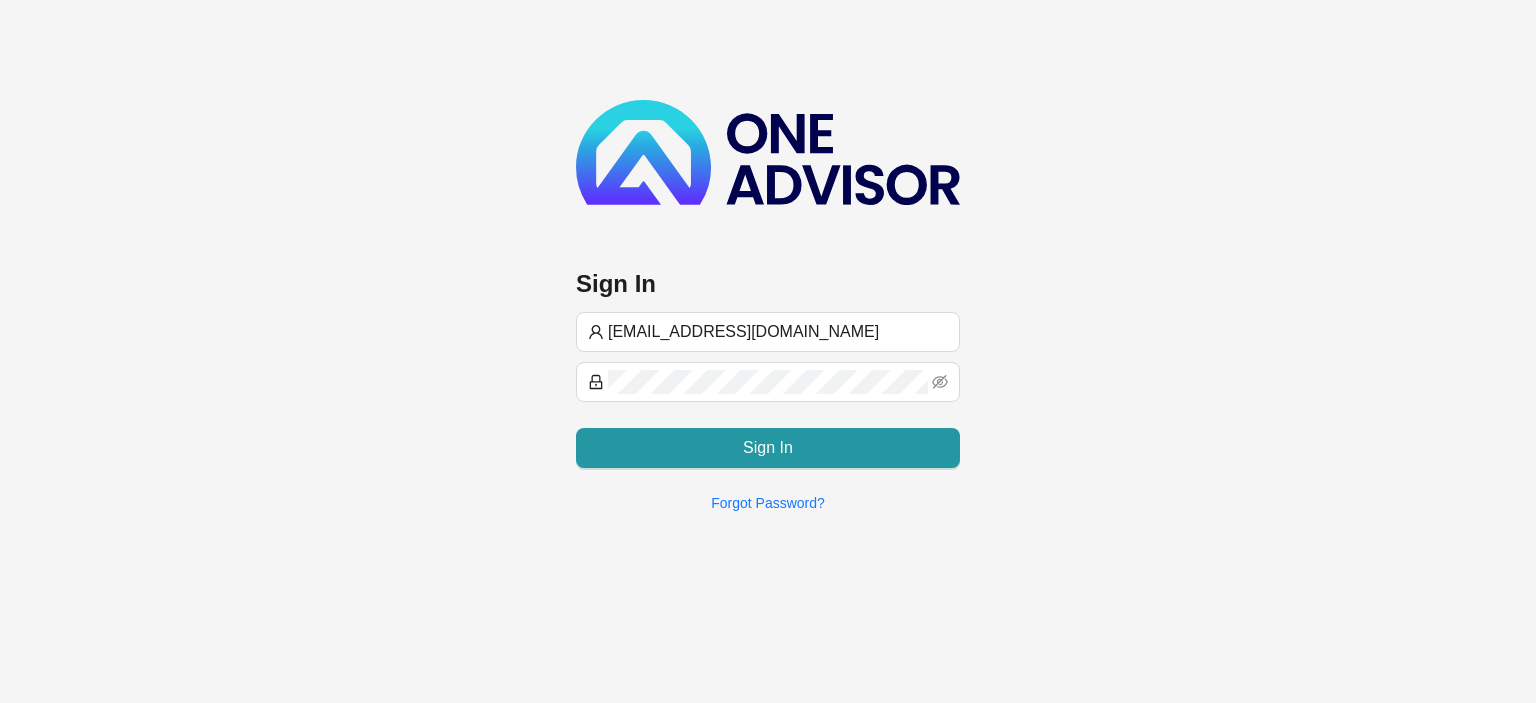 type on "[EMAIL_ADDRESS][DOMAIN_NAME]" 